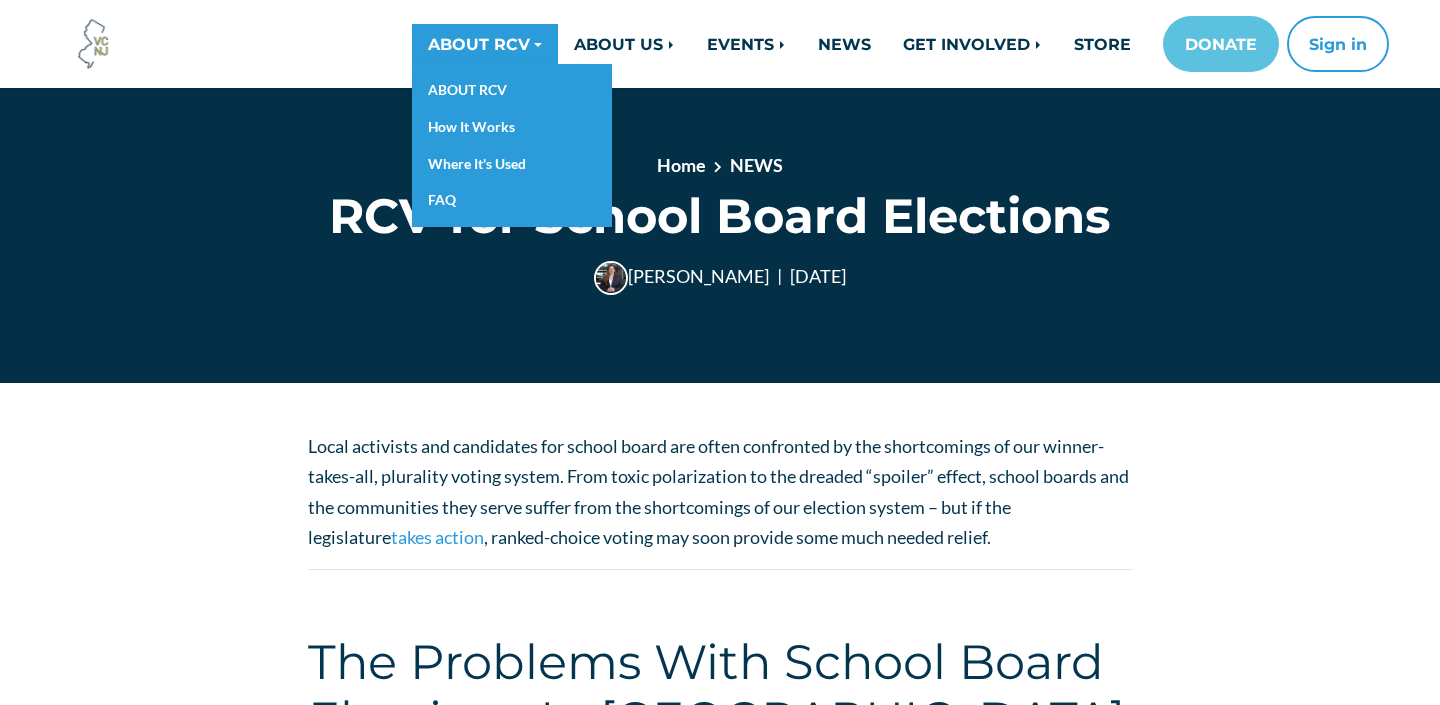 scroll, scrollTop: 4987, scrollLeft: 0, axis: vertical 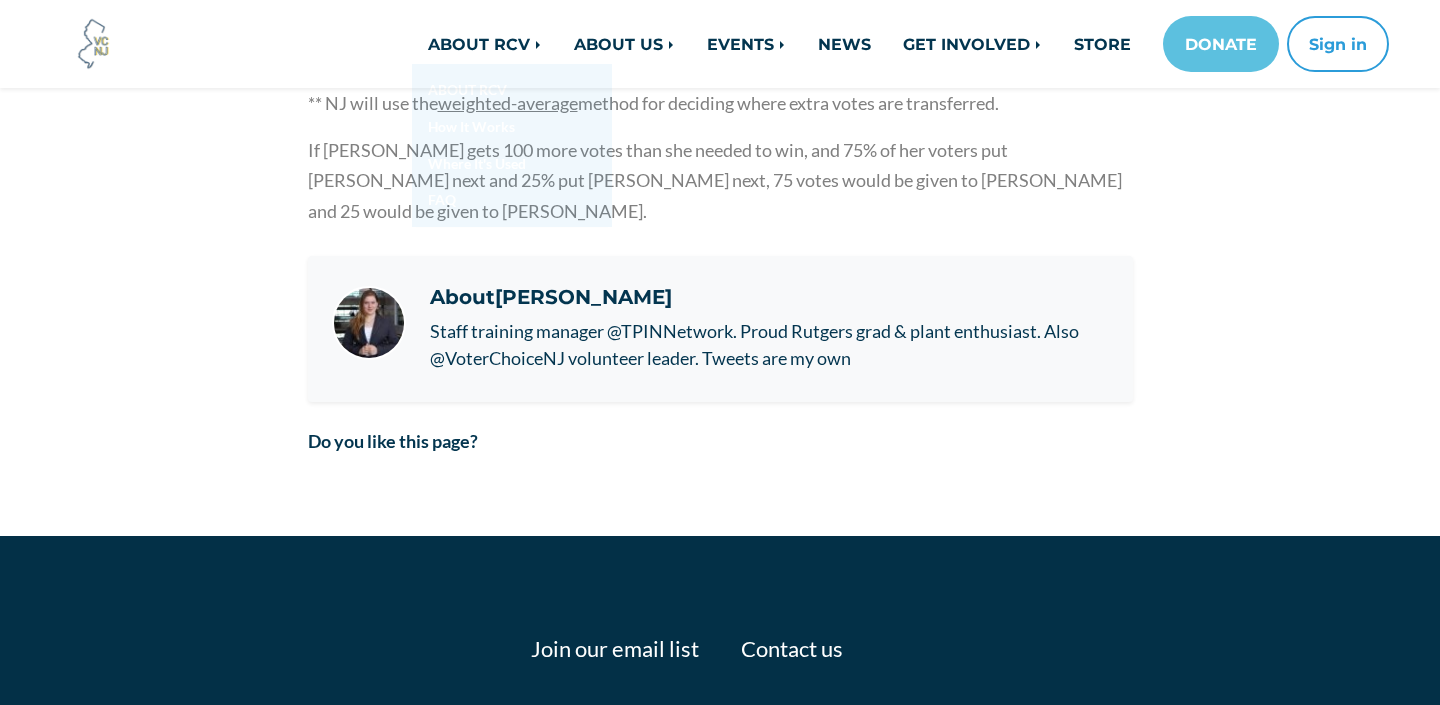 click on "If [PERSON_NAME] gets 100 more votes than she needed to win, and 75% of her voters put [PERSON_NAME] next and 25% put [PERSON_NAME] next, 75 votes would be given to [PERSON_NAME] and 25 would be given to [PERSON_NAME]." at bounding box center (715, 180) 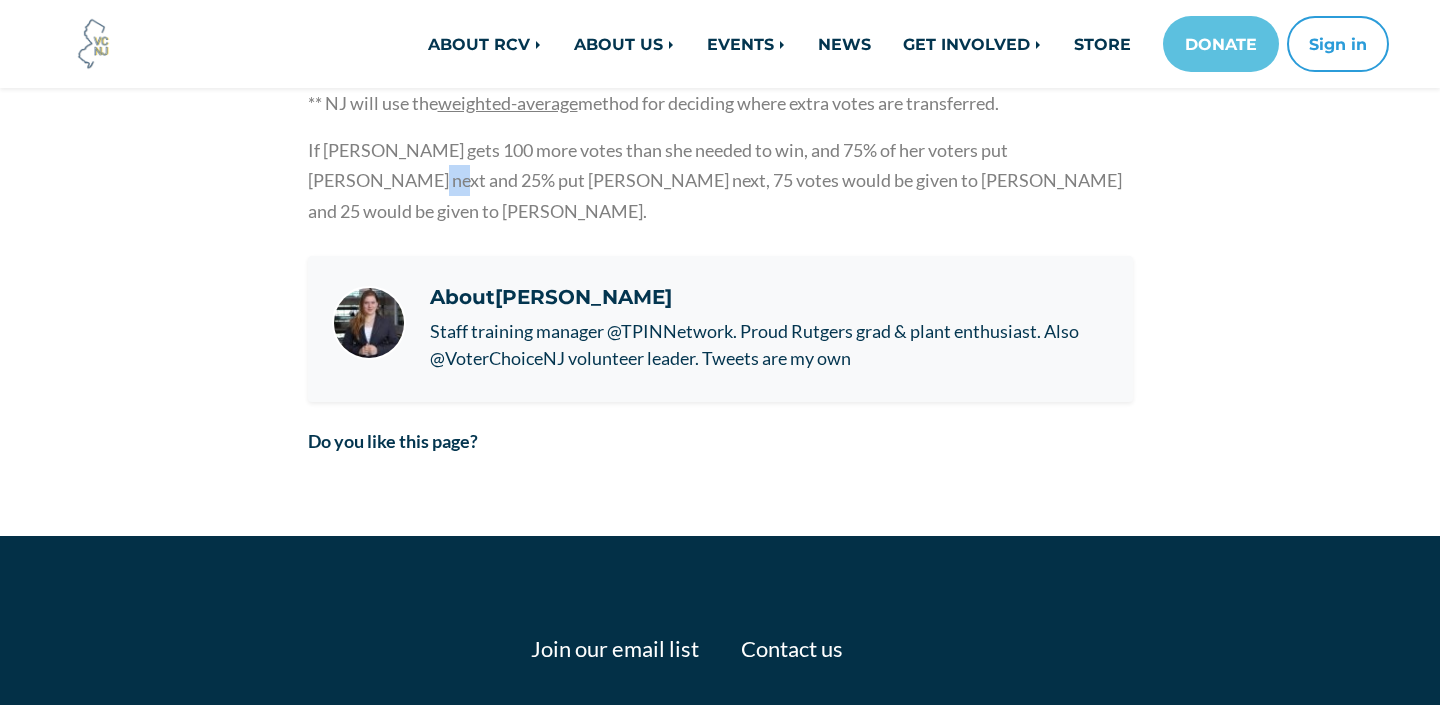 click on "If [PERSON_NAME] gets 100 more votes than she needed to win, and 75% of her voters put [PERSON_NAME] next and 25% put [PERSON_NAME] next, 75 votes would be given to [PERSON_NAME] and 25 would be given to [PERSON_NAME]." at bounding box center [715, 180] 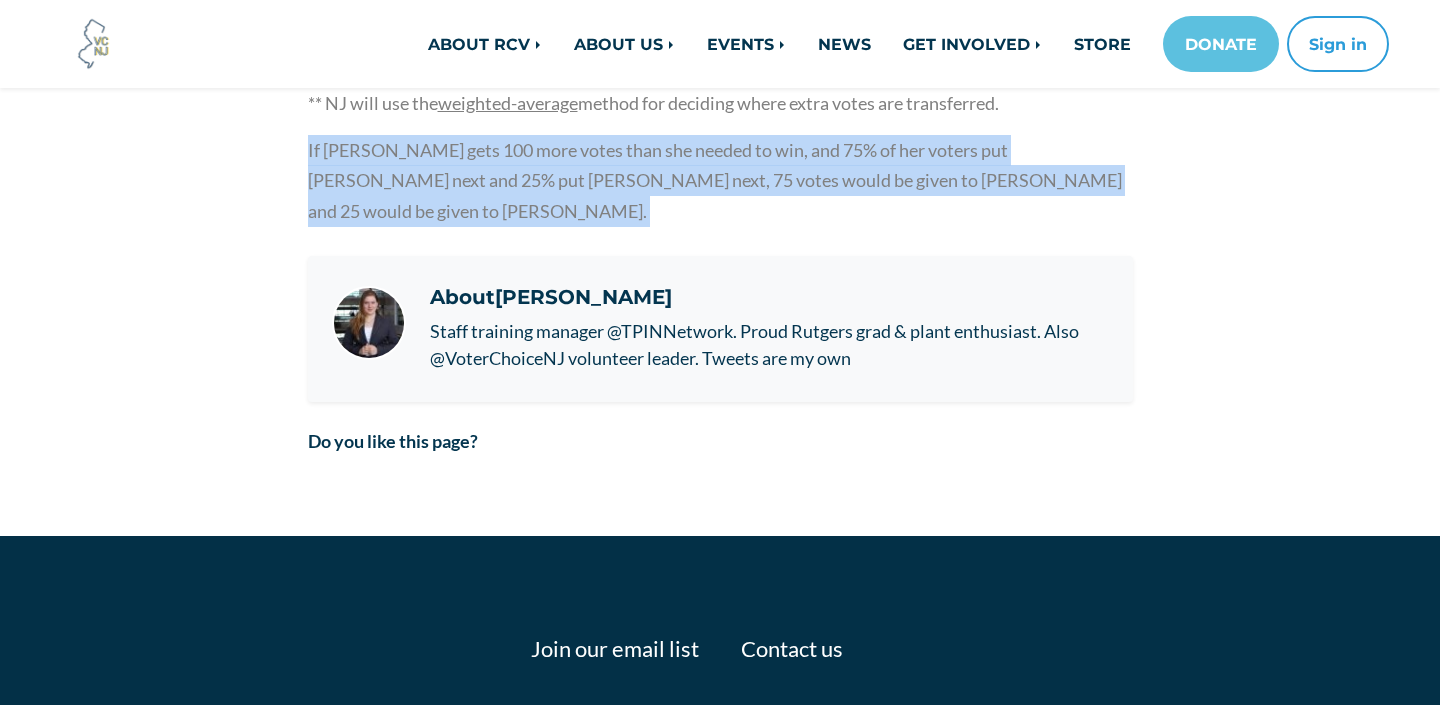 click on "If [PERSON_NAME] gets 100 more votes than she needed to win, and 75% of her voters put [PERSON_NAME] next and 25% put [PERSON_NAME] next, 75 votes would be given to [PERSON_NAME] and 25 would be given to [PERSON_NAME]." at bounding box center (715, 180) 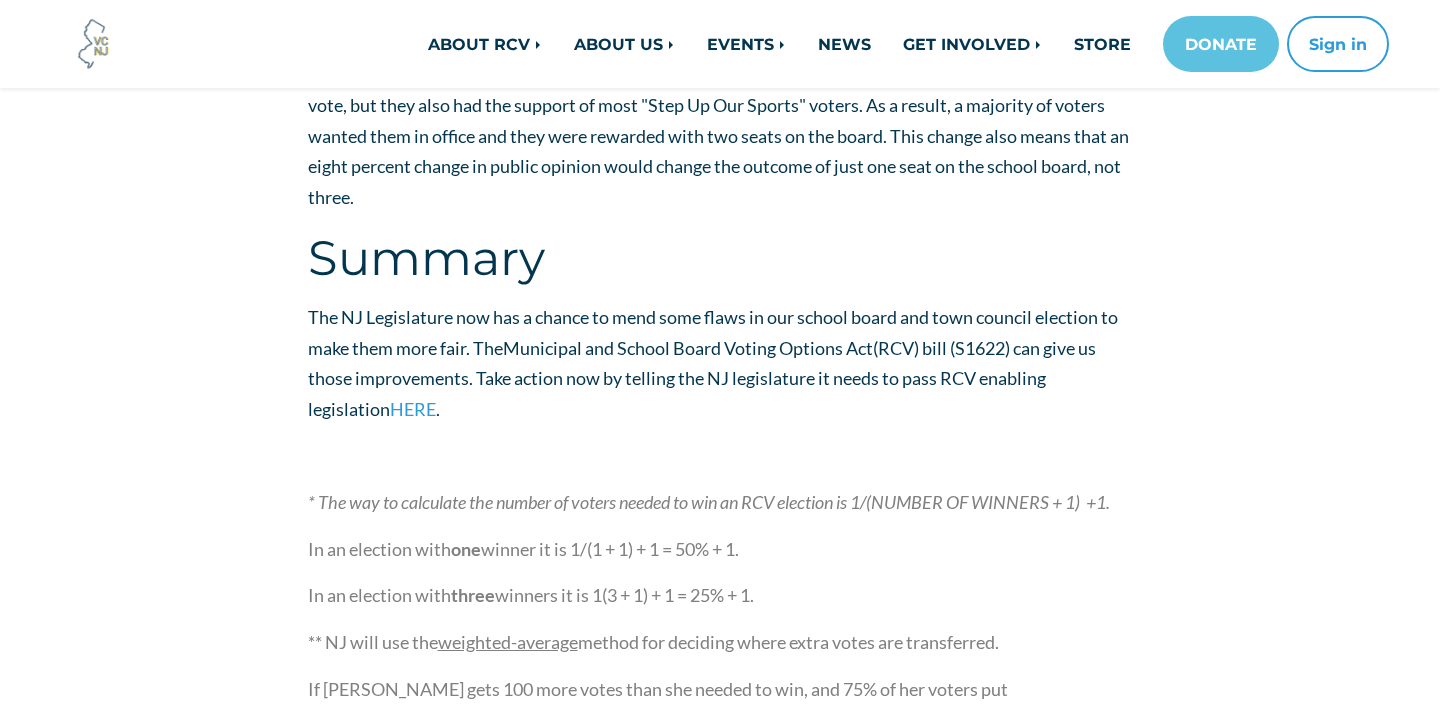 click on "(RCV) bill (S1622) can give us those improvements. Take action now by telling the NJ legislature it needs to pass RCV enabling legislation" at bounding box center [702, 378] 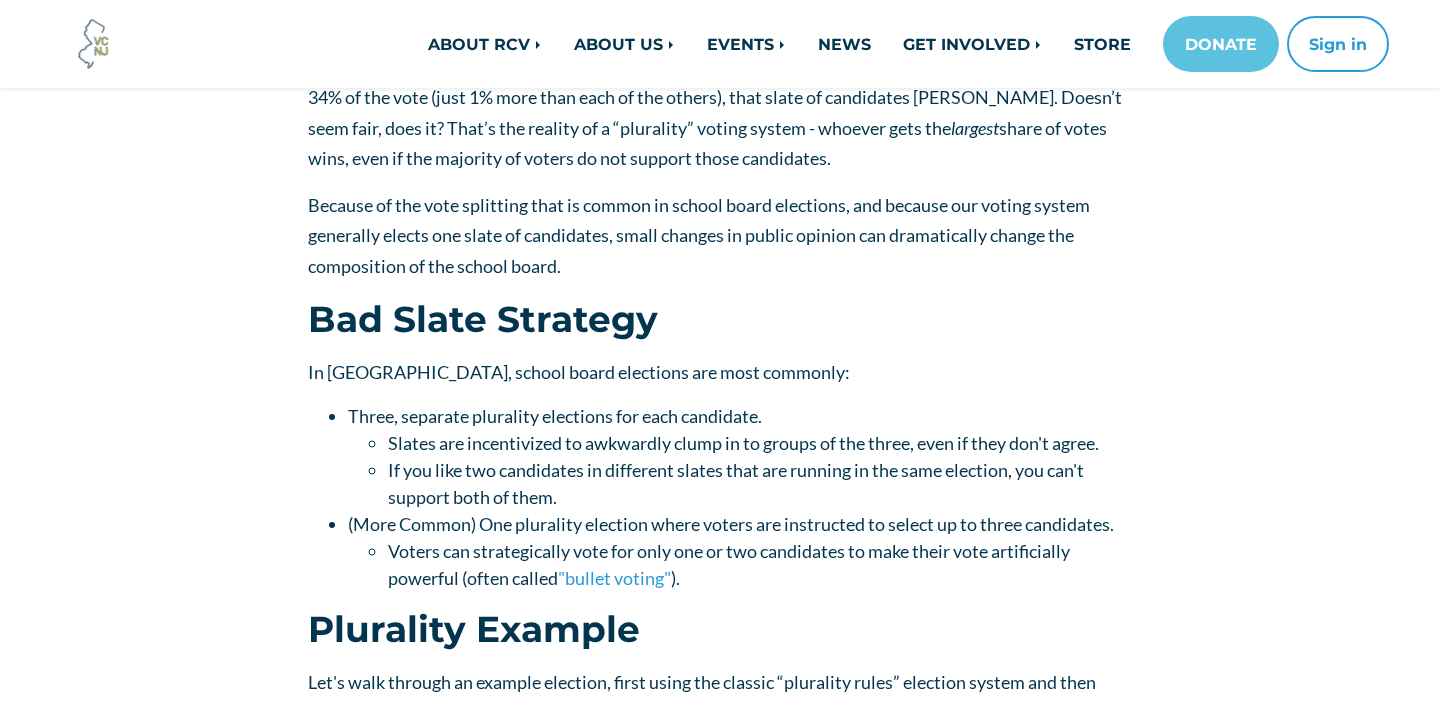 scroll, scrollTop: 834, scrollLeft: 0, axis: vertical 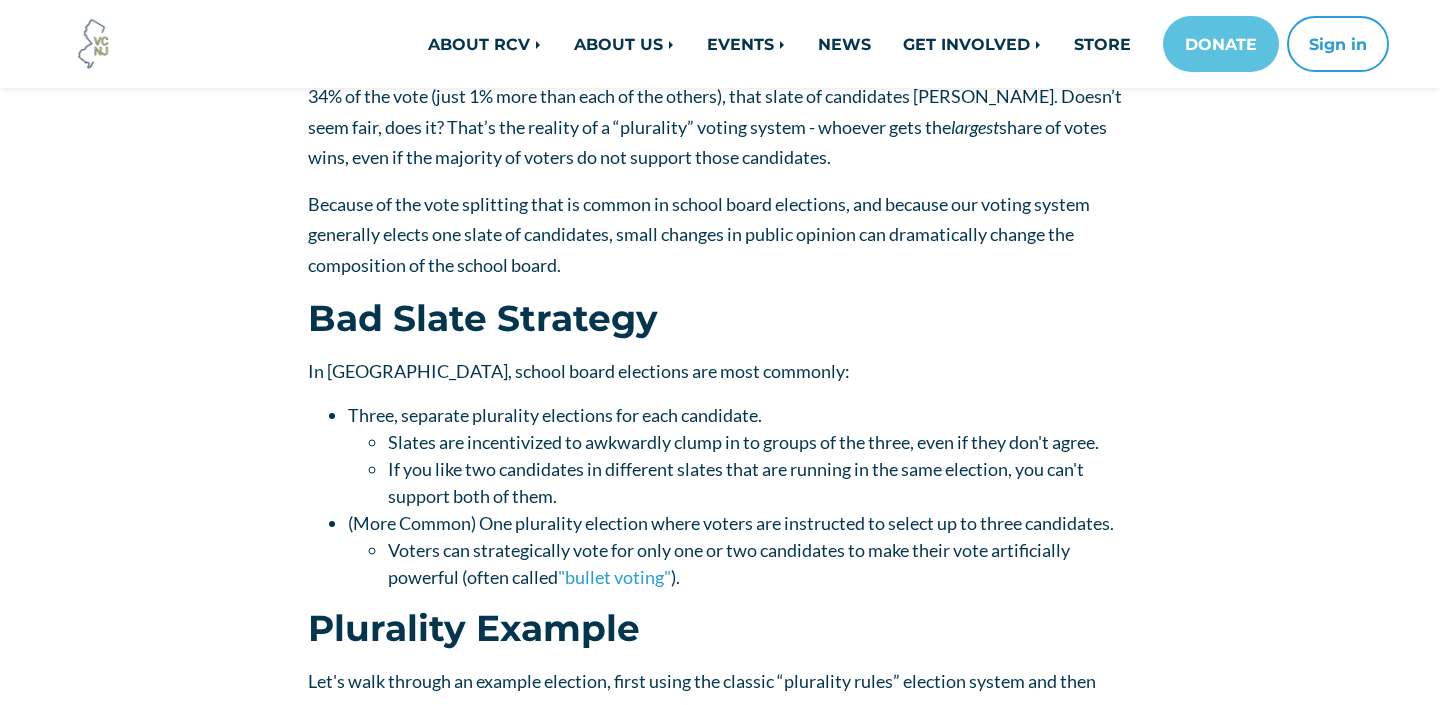 click on "Bad Slate Strategy" at bounding box center [720, 318] 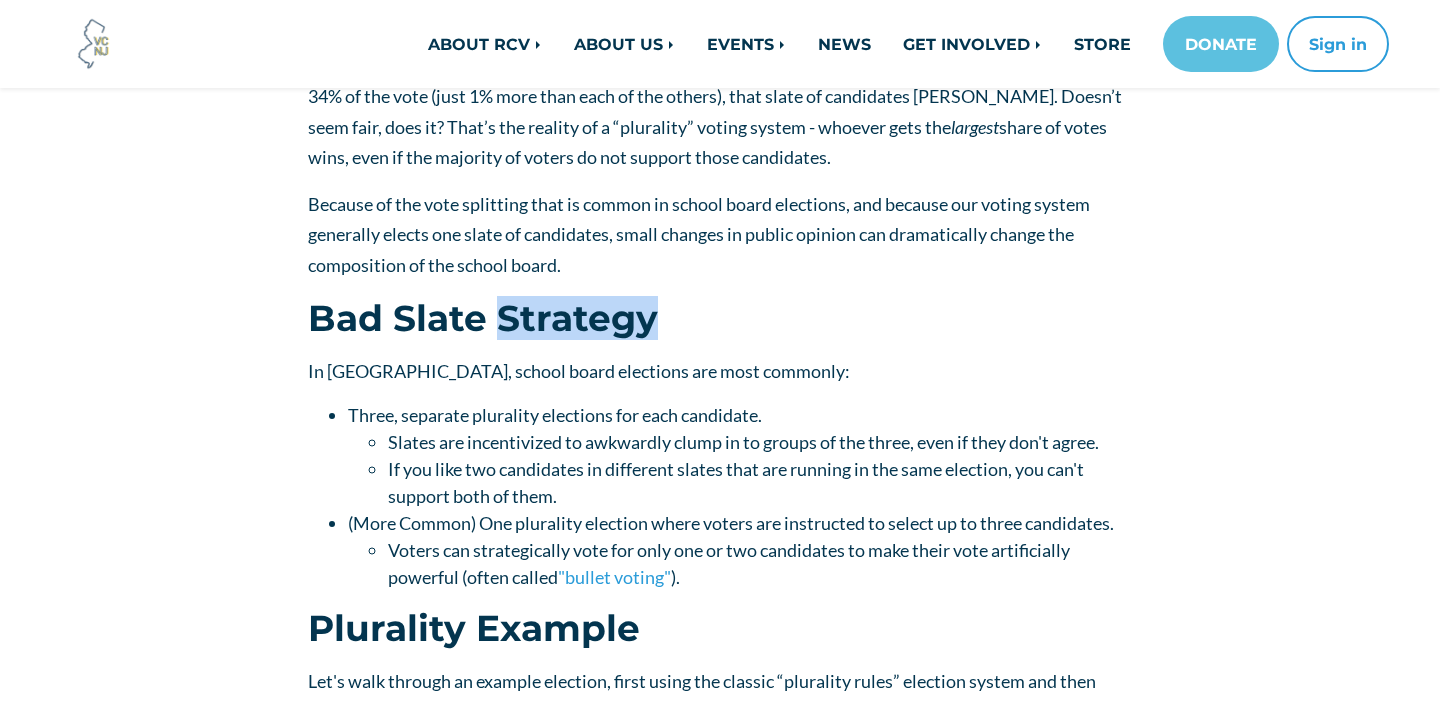 click on "Bad Slate Strategy" at bounding box center [720, 318] 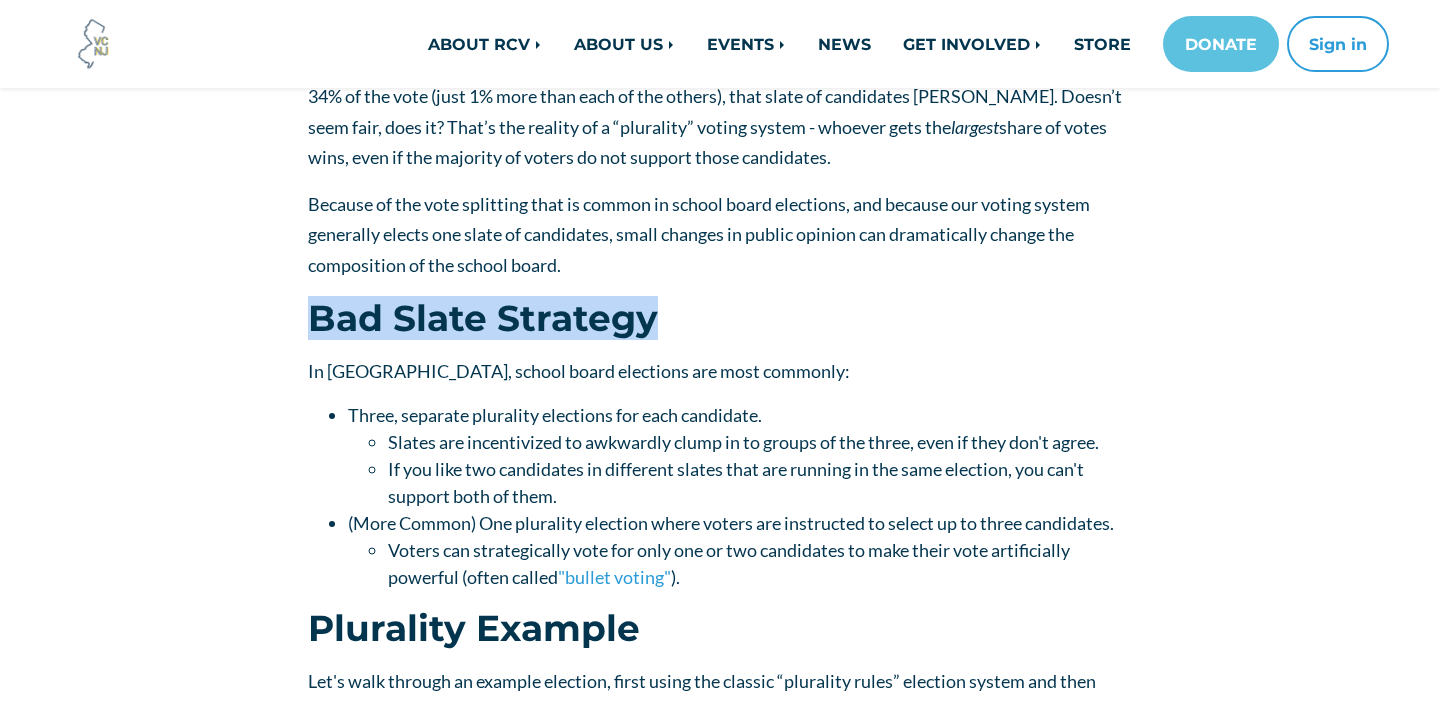 click on "Bad Slate Strategy" at bounding box center [720, 318] 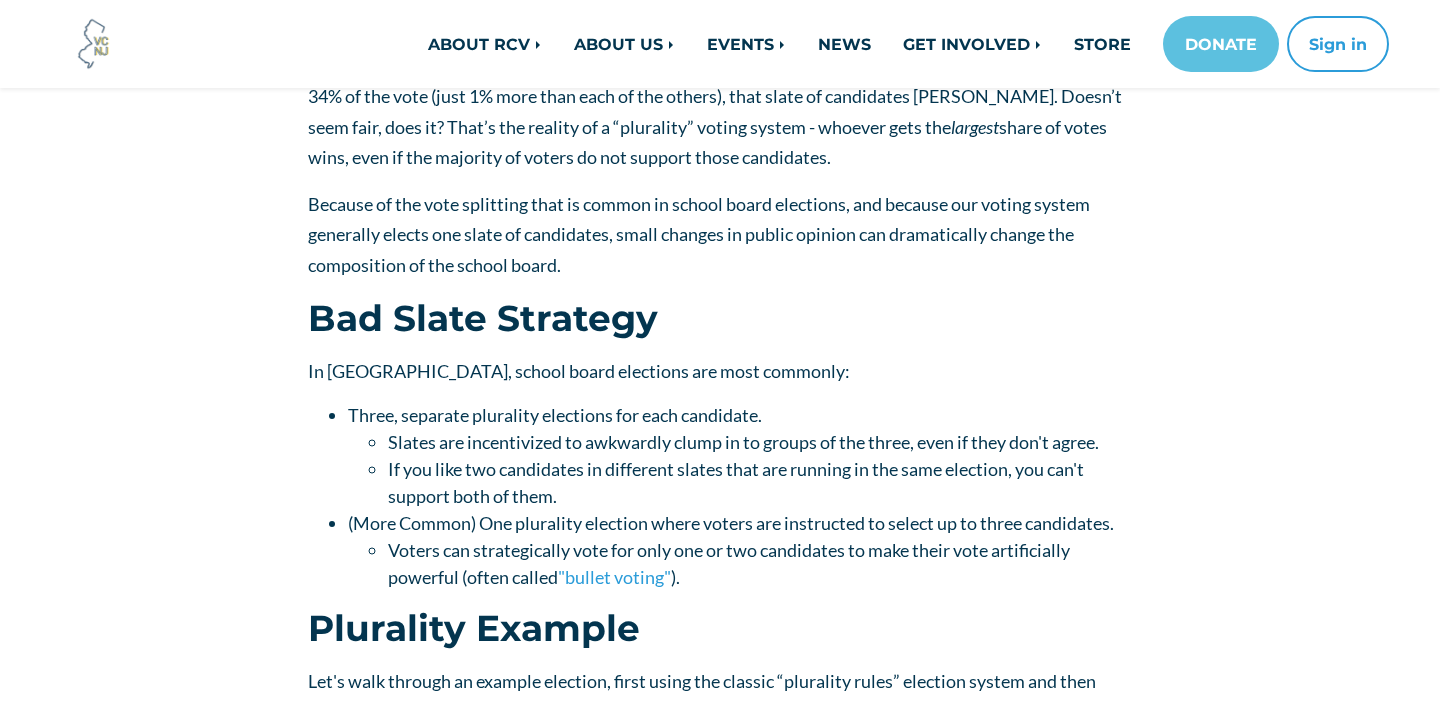 click on "Because of the vote splitting that is common in school board elections, and because our voting system generally elects one slate of candidates, small changes in public opinion can dramatically change the composition of the school board." at bounding box center [720, 235] 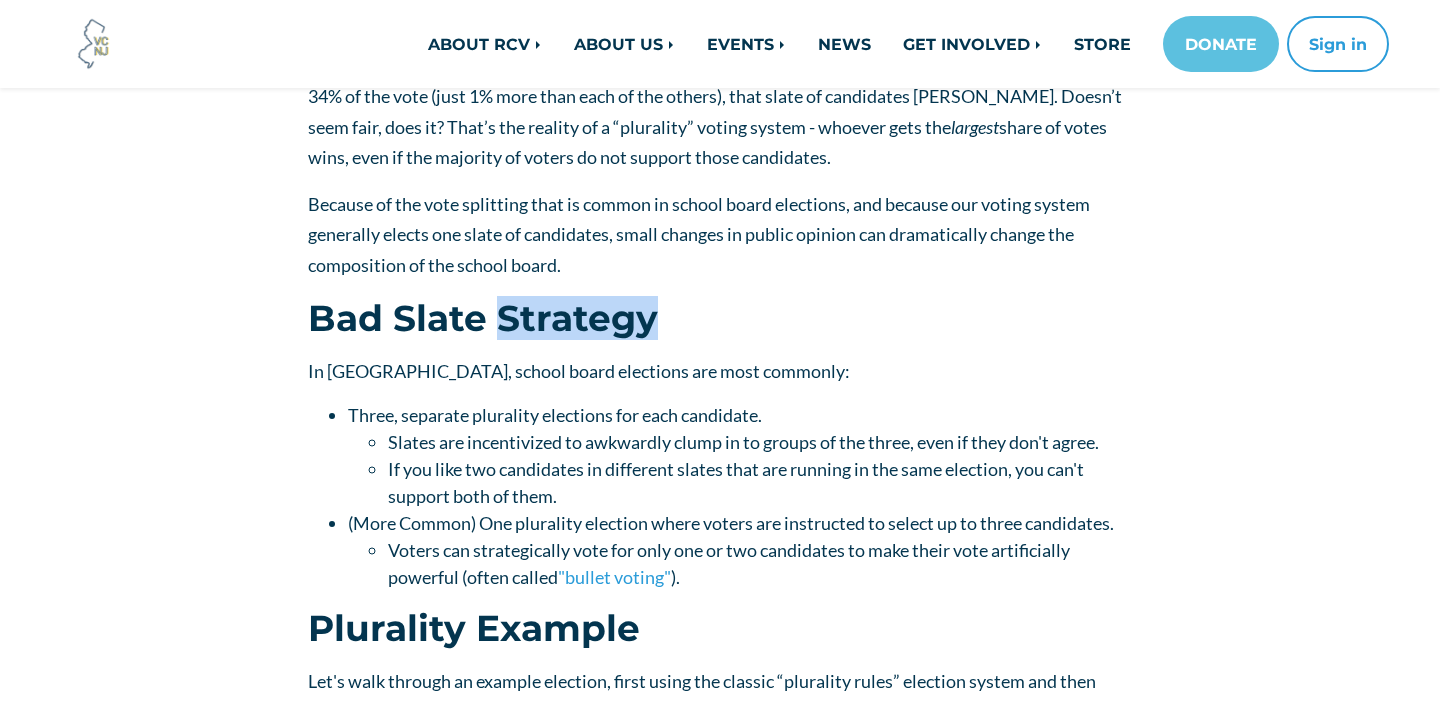 click on "Bad Slate Strategy" at bounding box center [720, 318] 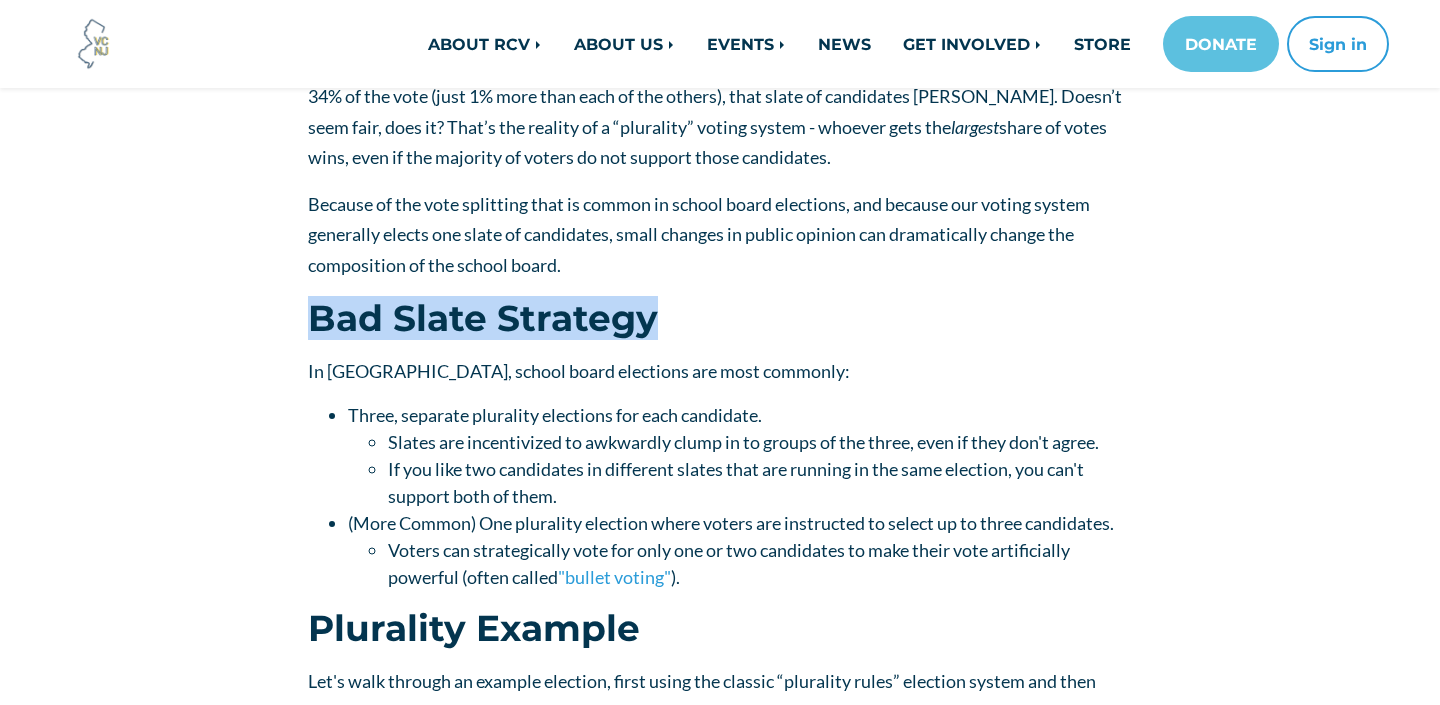 click on "Bad Slate Strategy" at bounding box center (720, 318) 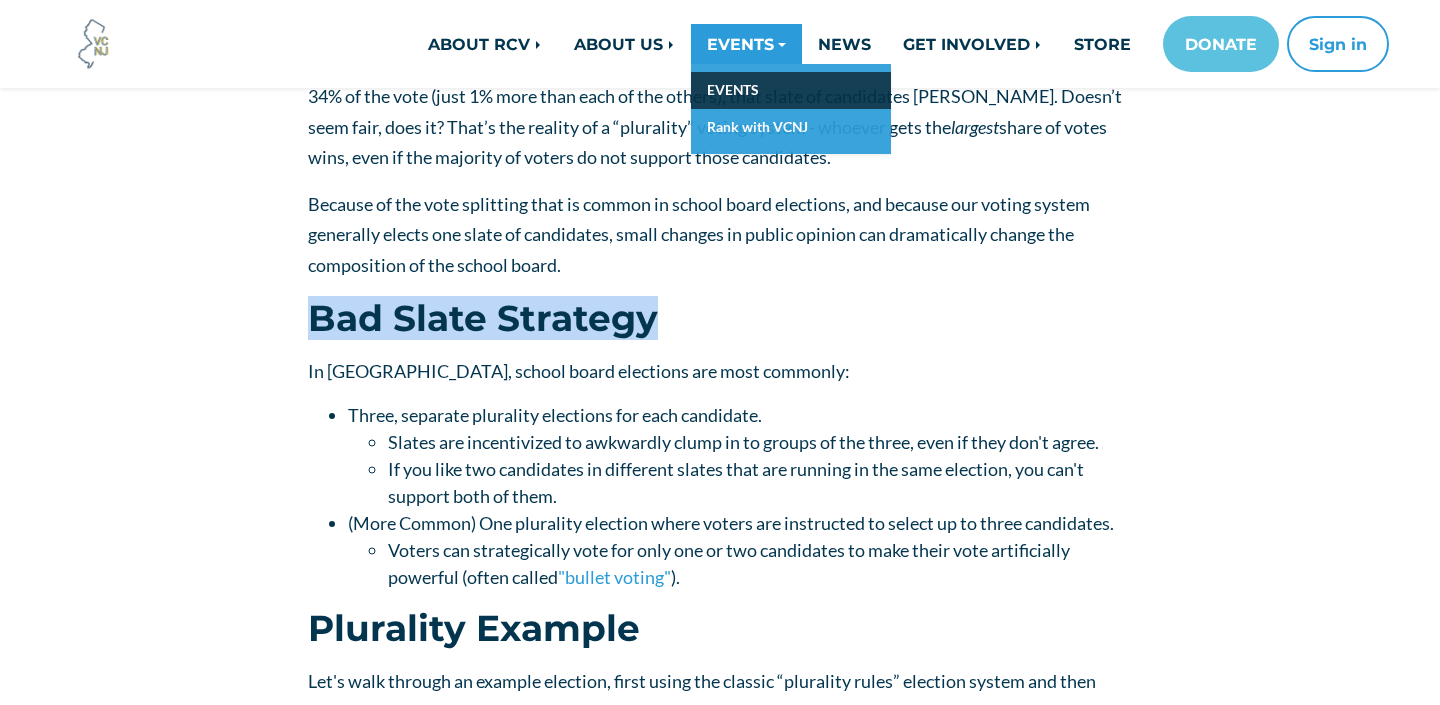 click on "EVENTS" at bounding box center (791, 90) 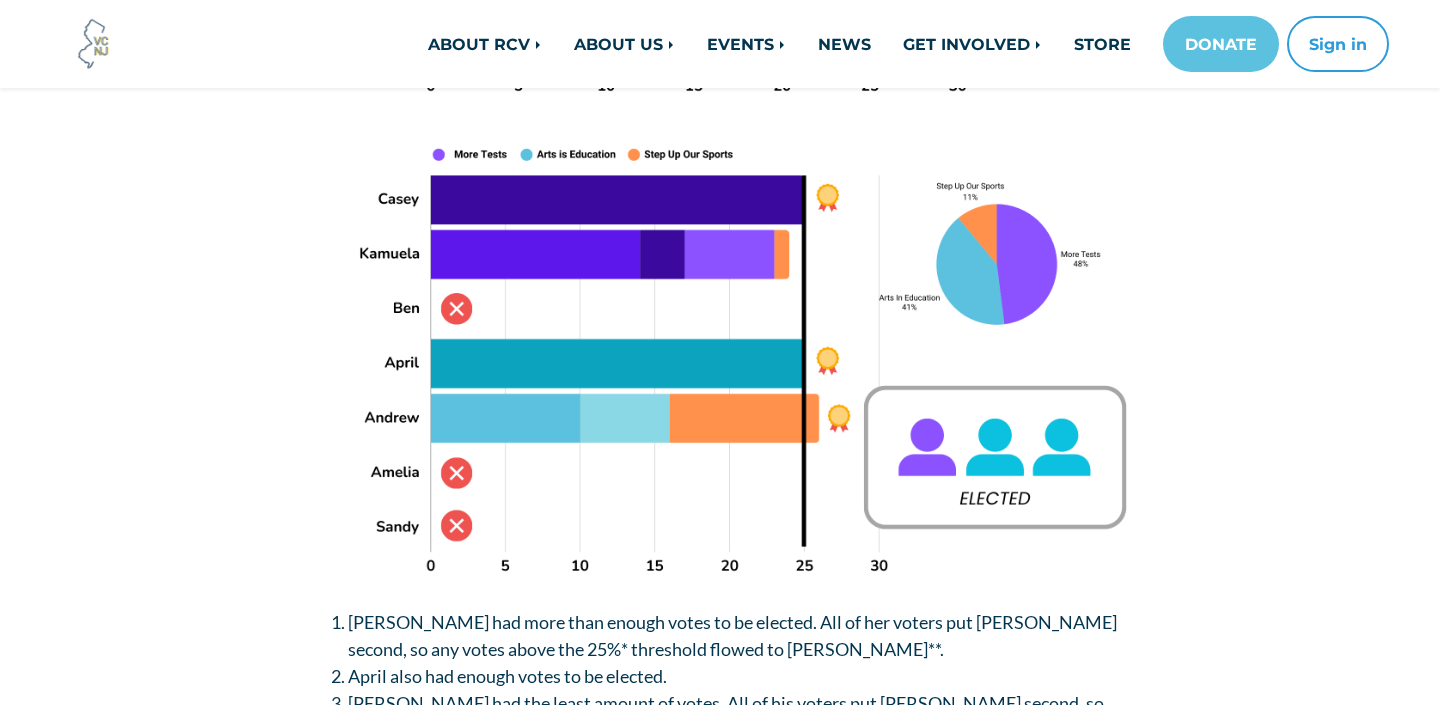 scroll, scrollTop: 3663, scrollLeft: 0, axis: vertical 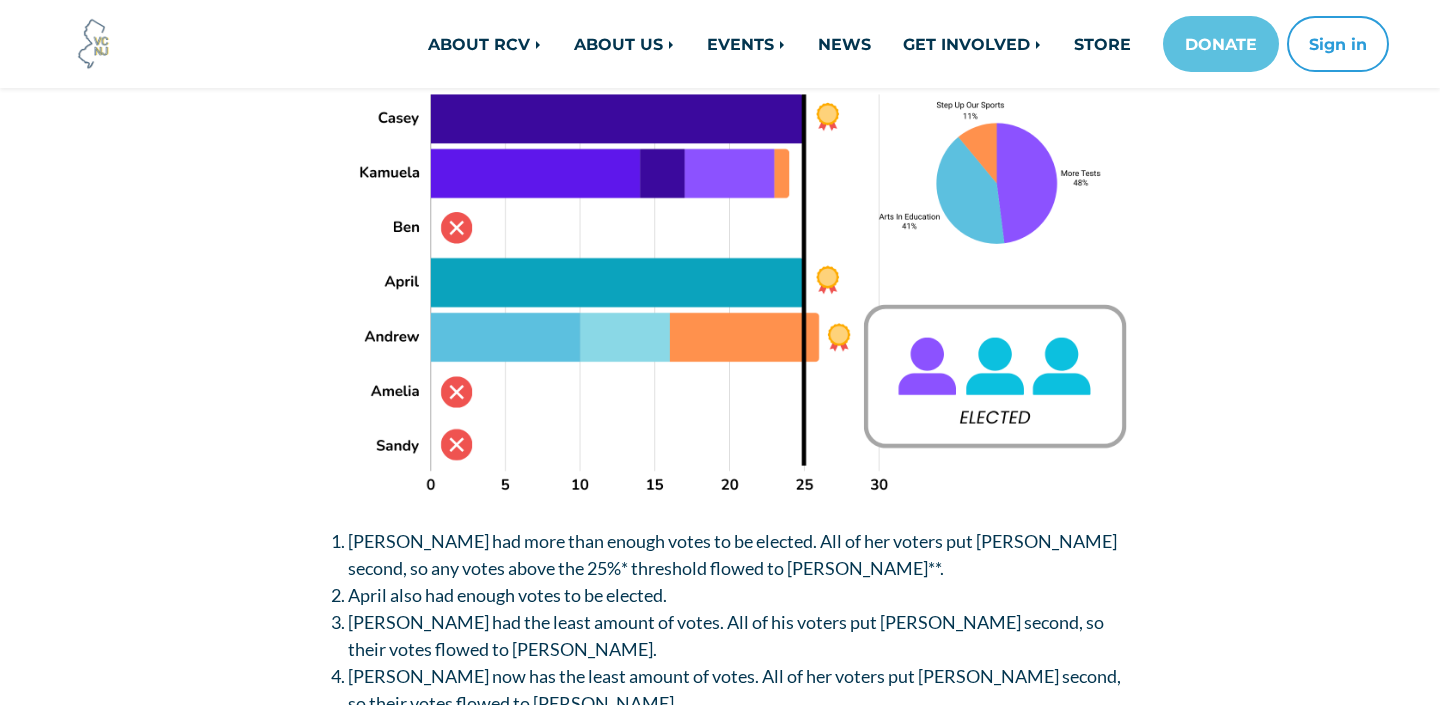 click on "[PERSON_NAME] had more than enough votes to be elected. All of her voters put [PERSON_NAME] second, so any votes above the 25%* threshold flowed to [PERSON_NAME]**." at bounding box center [732, 554] 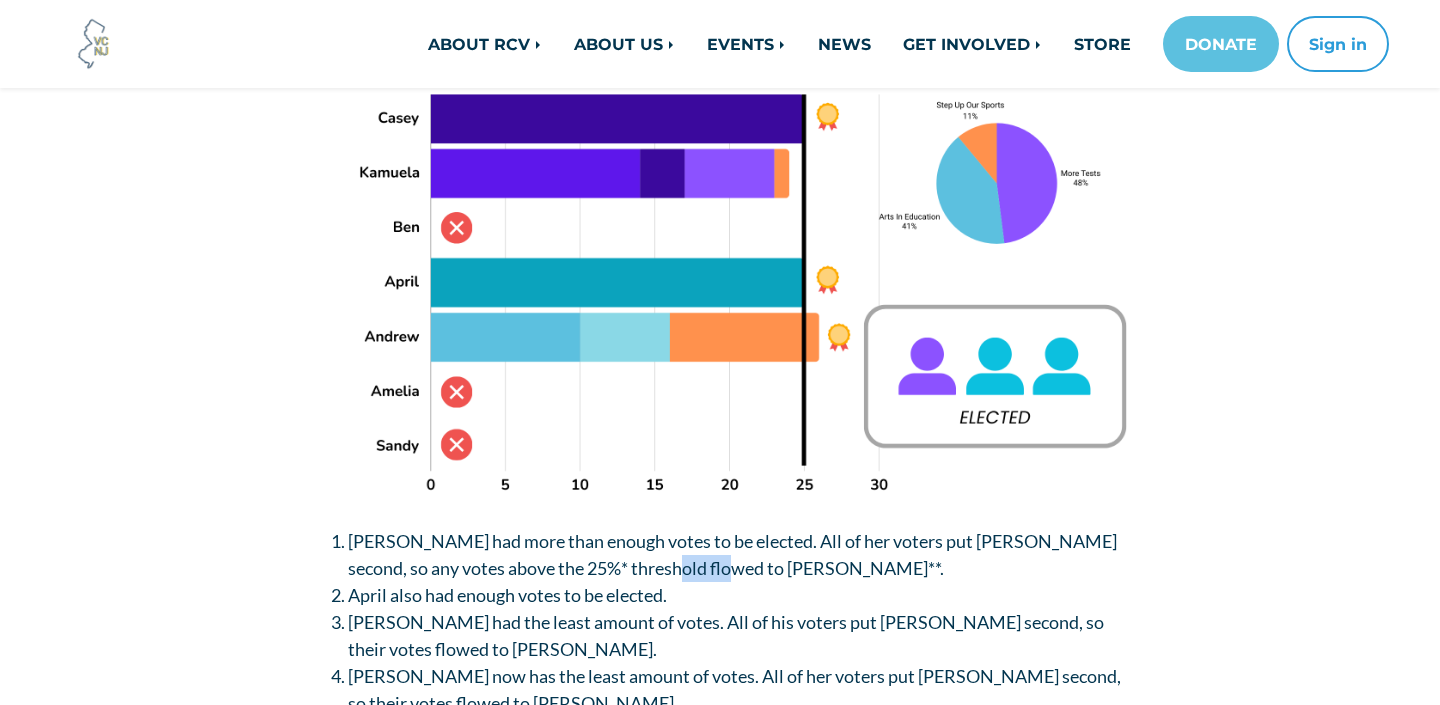 click on "[PERSON_NAME] had more than enough votes to be elected. All of her voters put [PERSON_NAME] second, so any votes above the 25%* threshold flowed to [PERSON_NAME]**." at bounding box center (732, 554) 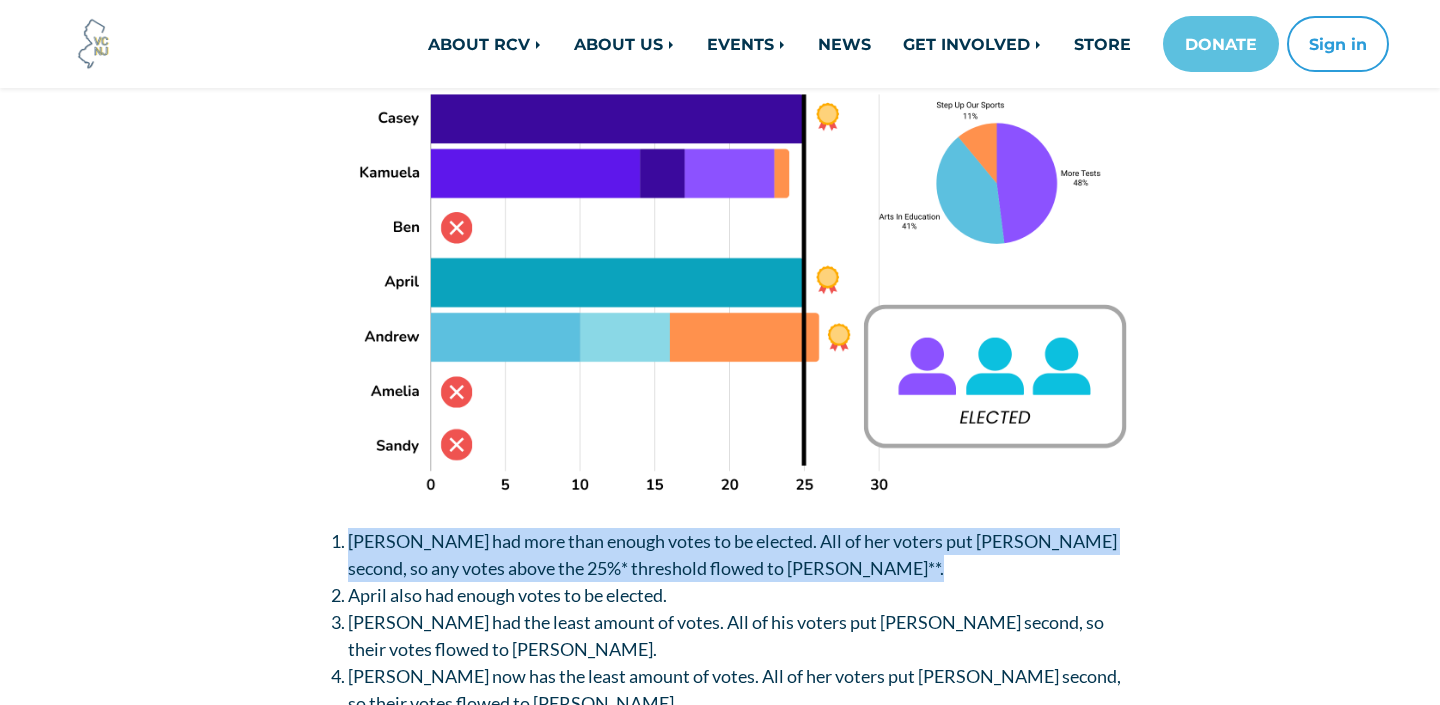 click on "[PERSON_NAME] had more than enough votes to be elected. All of her voters put [PERSON_NAME] second, so any votes above the 25%* threshold flowed to [PERSON_NAME]**." at bounding box center [732, 554] 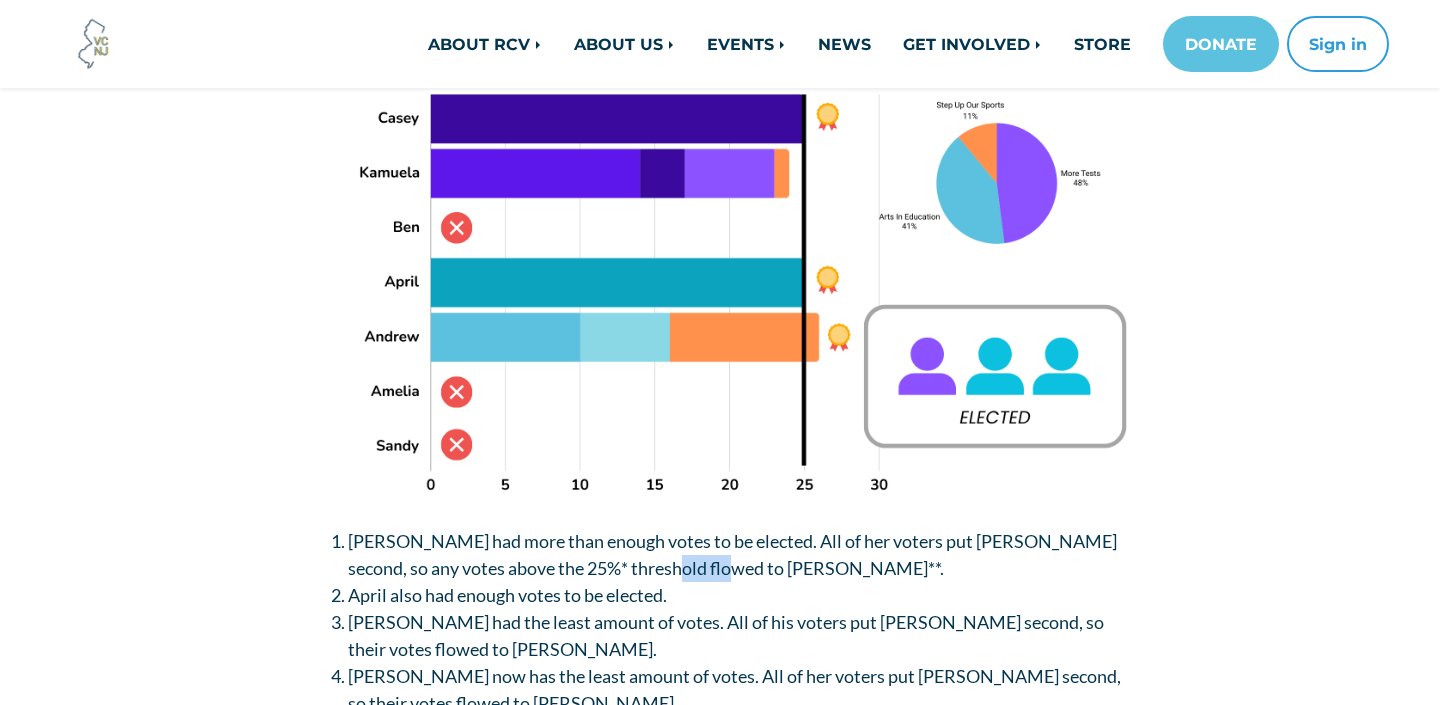 click on "[PERSON_NAME] had more than enough votes to be elected. All of her voters put [PERSON_NAME] second, so any votes above the 25%* threshold flowed to [PERSON_NAME]**." at bounding box center (732, 554) 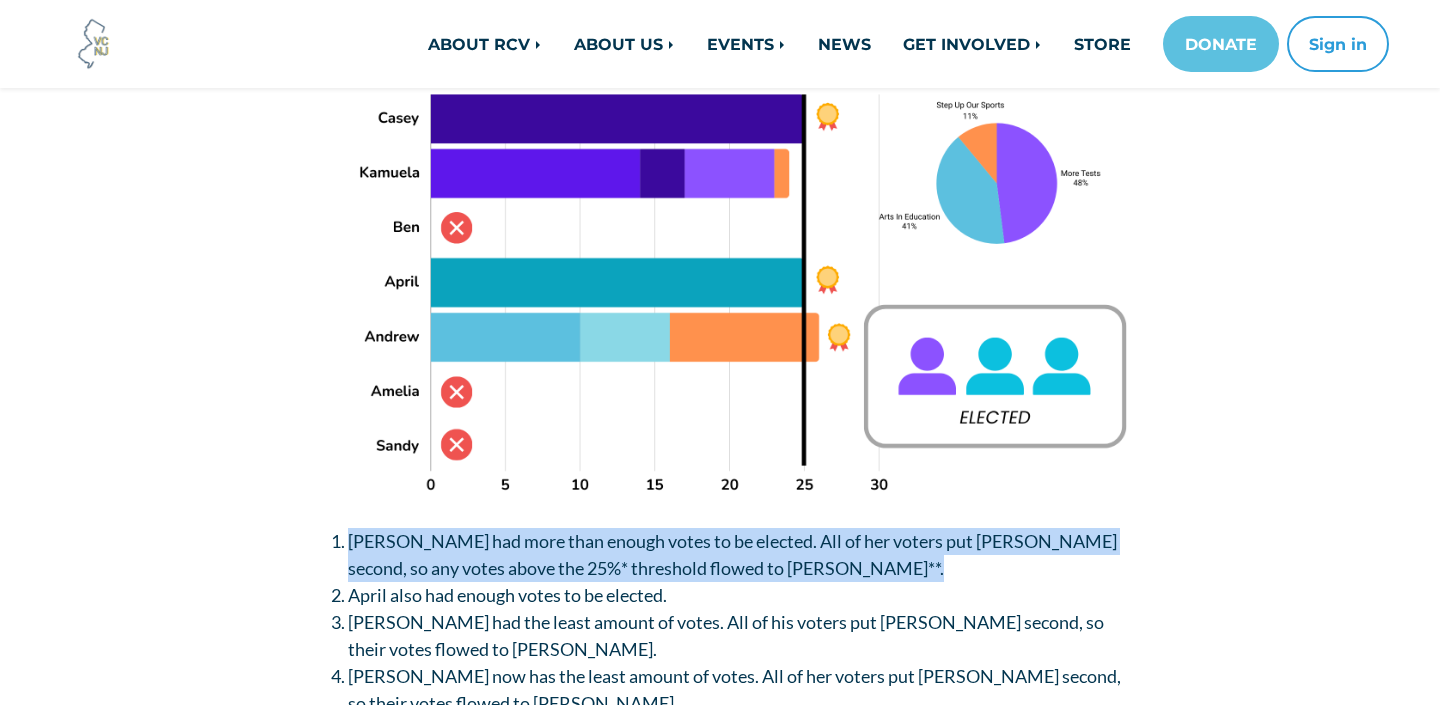 click on "[PERSON_NAME] had more than enough votes to be elected. All of her voters put [PERSON_NAME] second, so any votes above the 25%* threshold flowed to [PERSON_NAME]**." at bounding box center (732, 554) 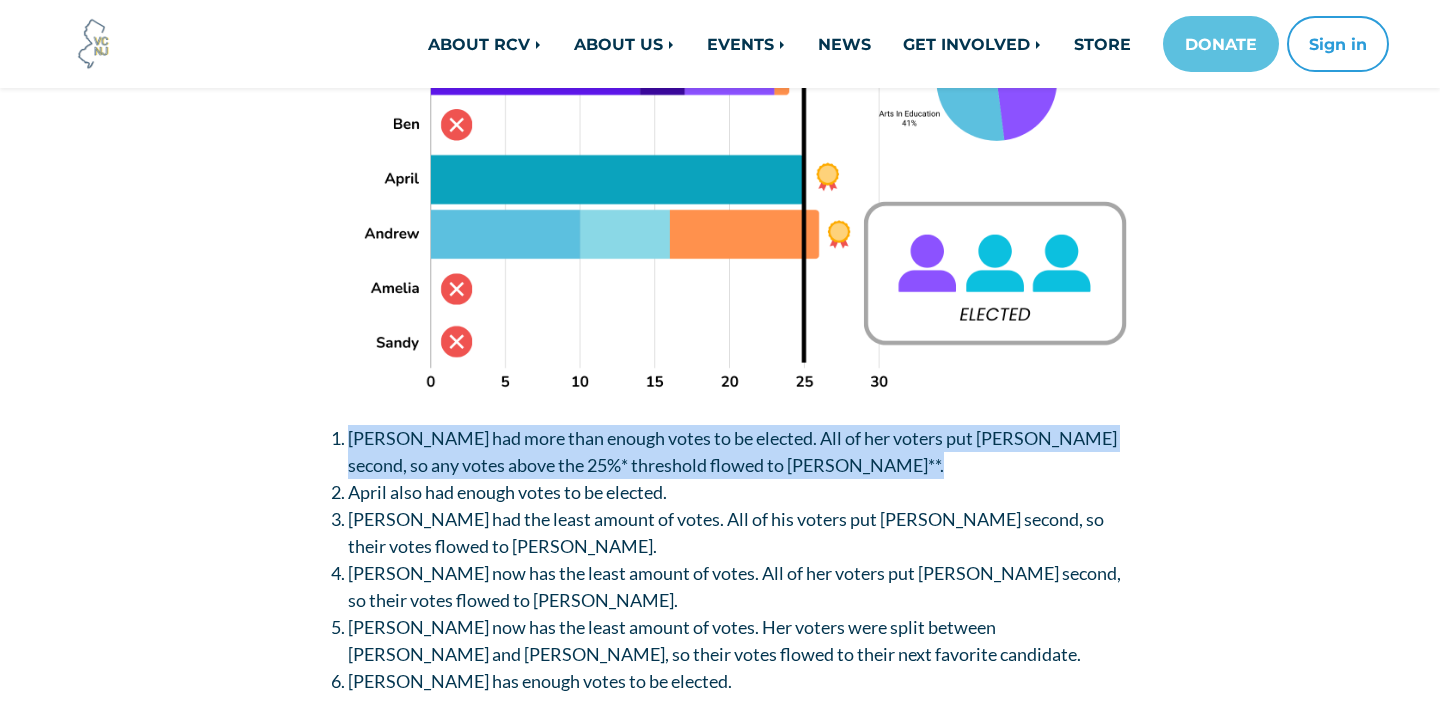 scroll, scrollTop: 3775, scrollLeft: 0, axis: vertical 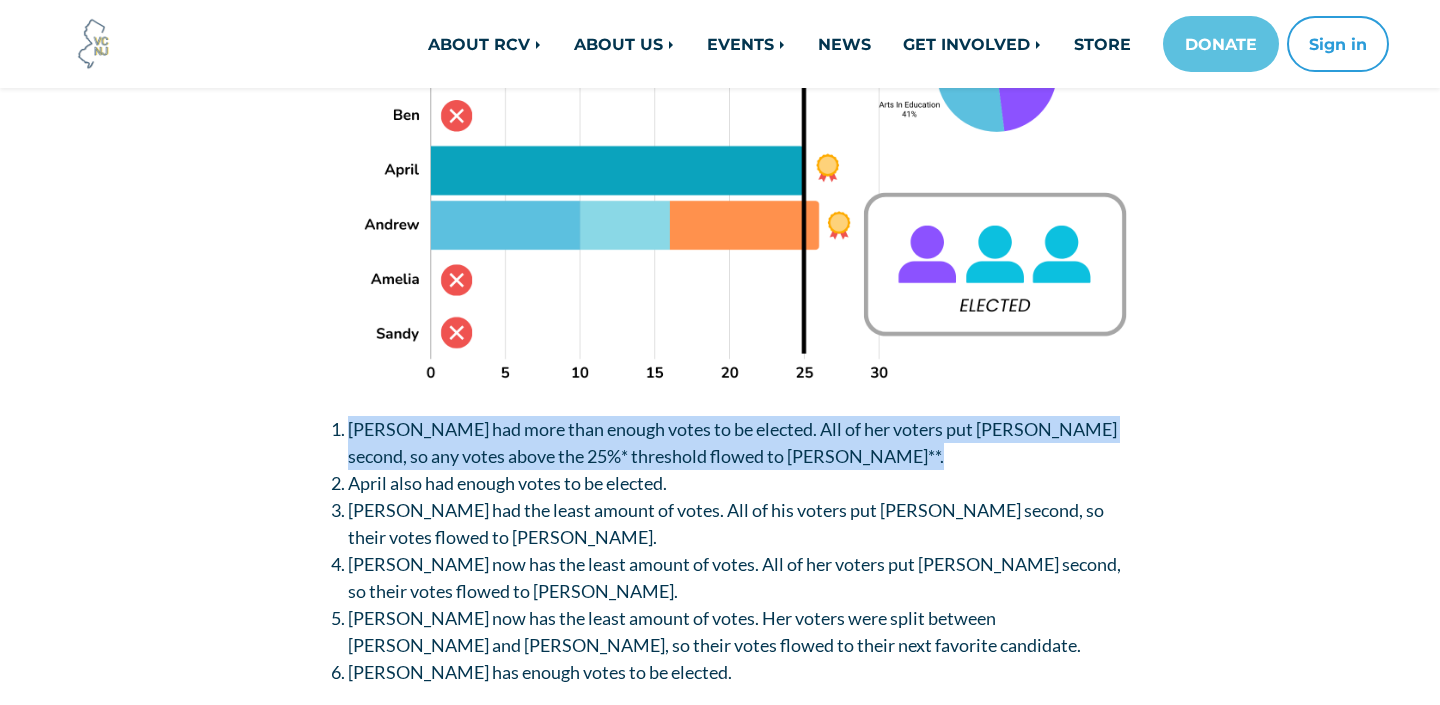 click on "[PERSON_NAME] had more than enough votes to be elected. All of her voters put [PERSON_NAME] second, so any votes above the 25%* threshold flowed to [PERSON_NAME]**." at bounding box center (732, 442) 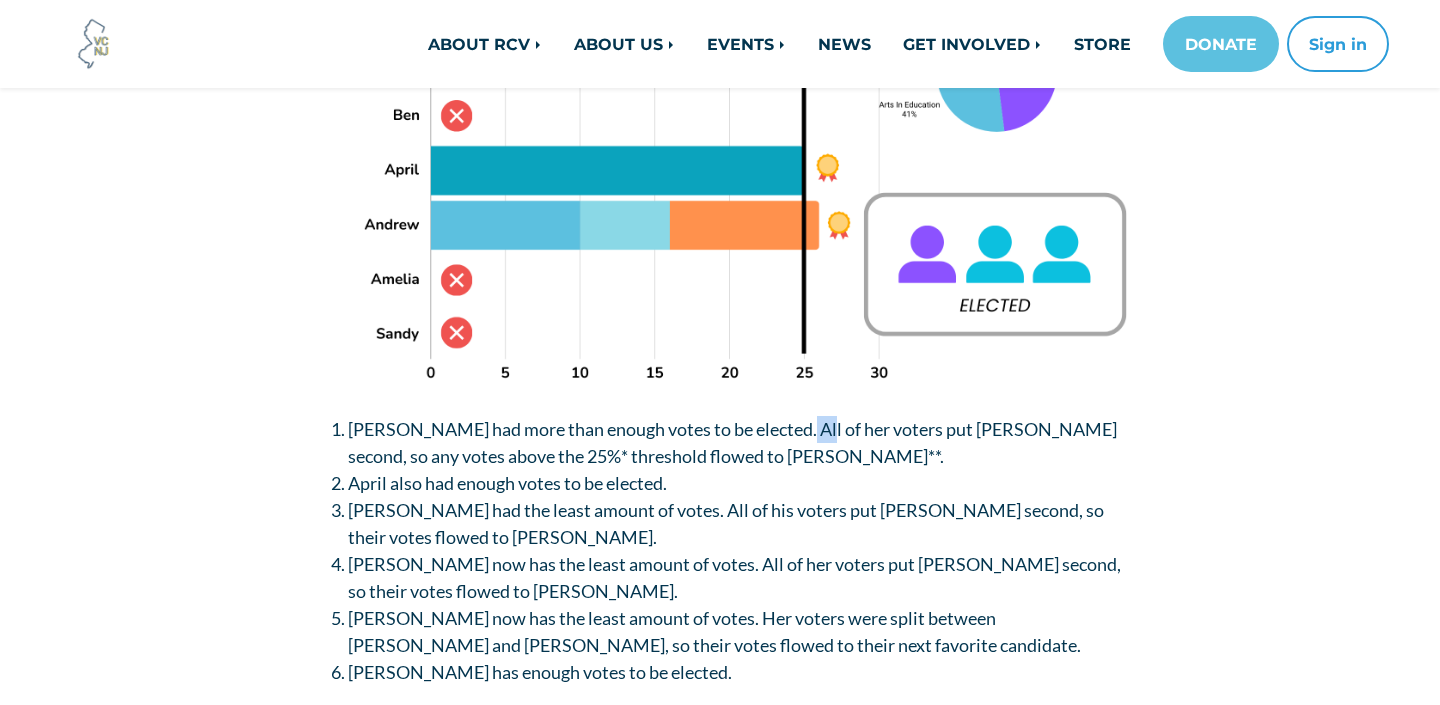 click on "[PERSON_NAME] had more than enough votes to be elected. All of her voters put [PERSON_NAME] second, so any votes above the 25%* threshold flowed to [PERSON_NAME]**." at bounding box center [732, 442] 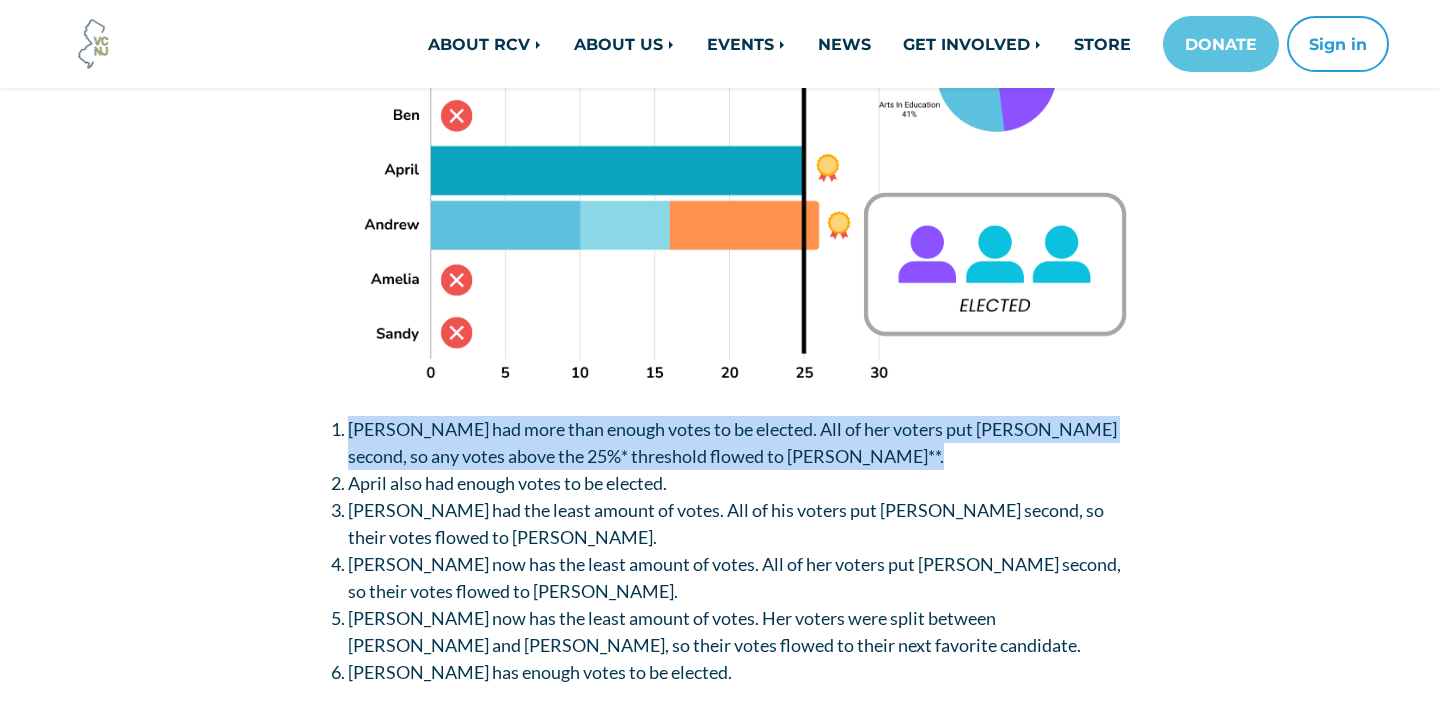 click on "[PERSON_NAME] had more than enough votes to be elected. All of her voters put [PERSON_NAME] second, so any votes above the 25%* threshold flowed to [PERSON_NAME]**." at bounding box center [732, 442] 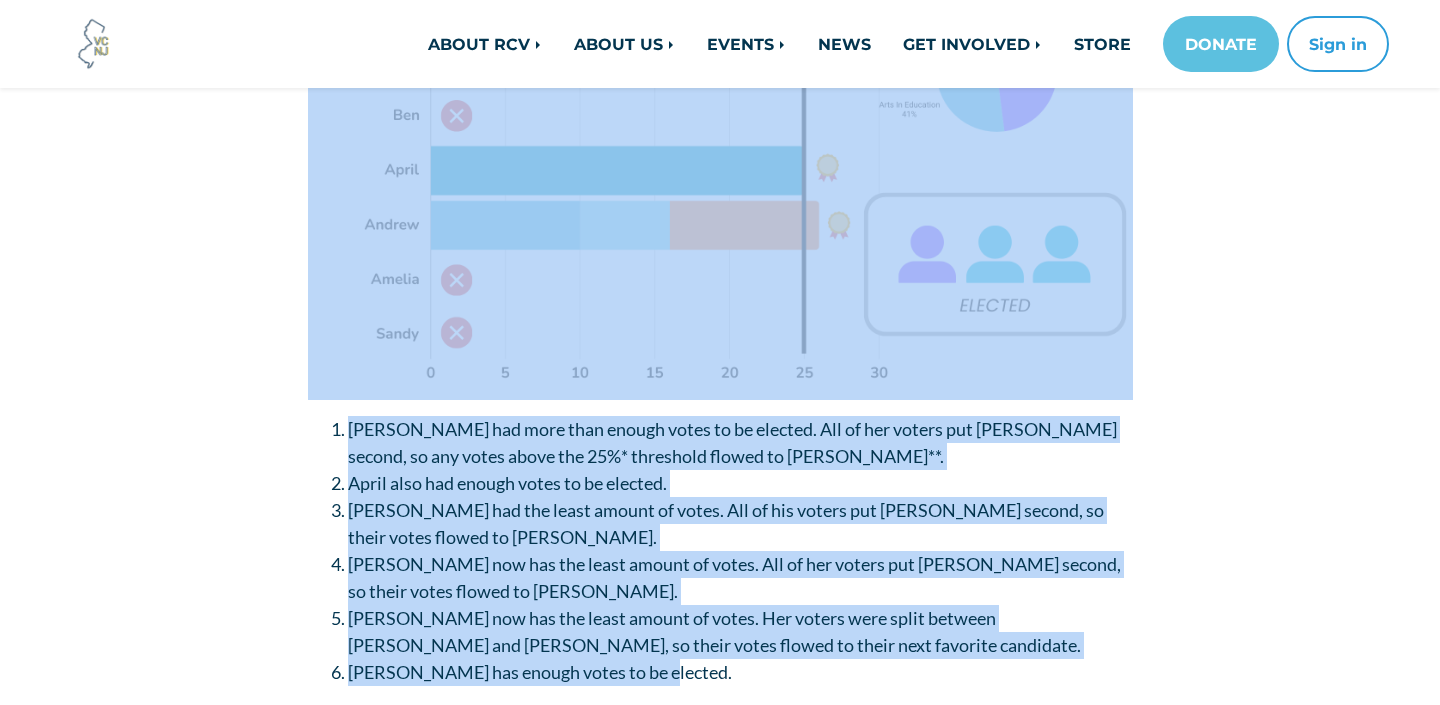drag, startPoint x: 672, startPoint y: 670, endPoint x: 278, endPoint y: 270, distance: 561.4588 